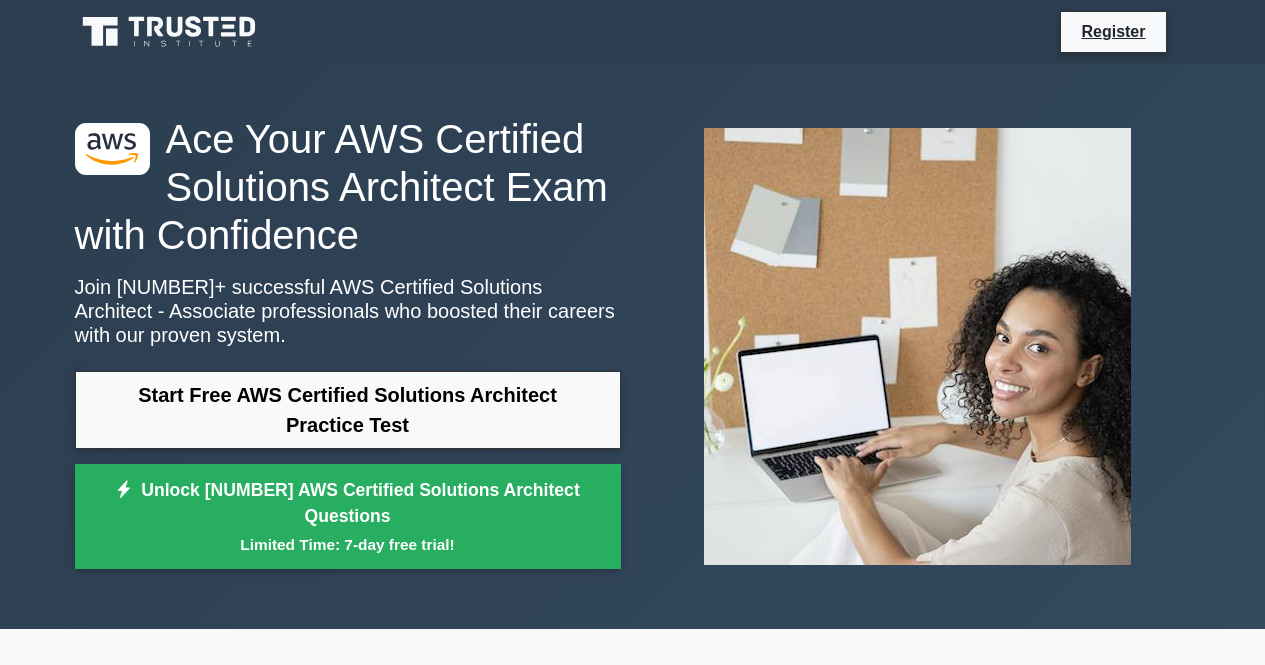 scroll, scrollTop: 0, scrollLeft: 0, axis: both 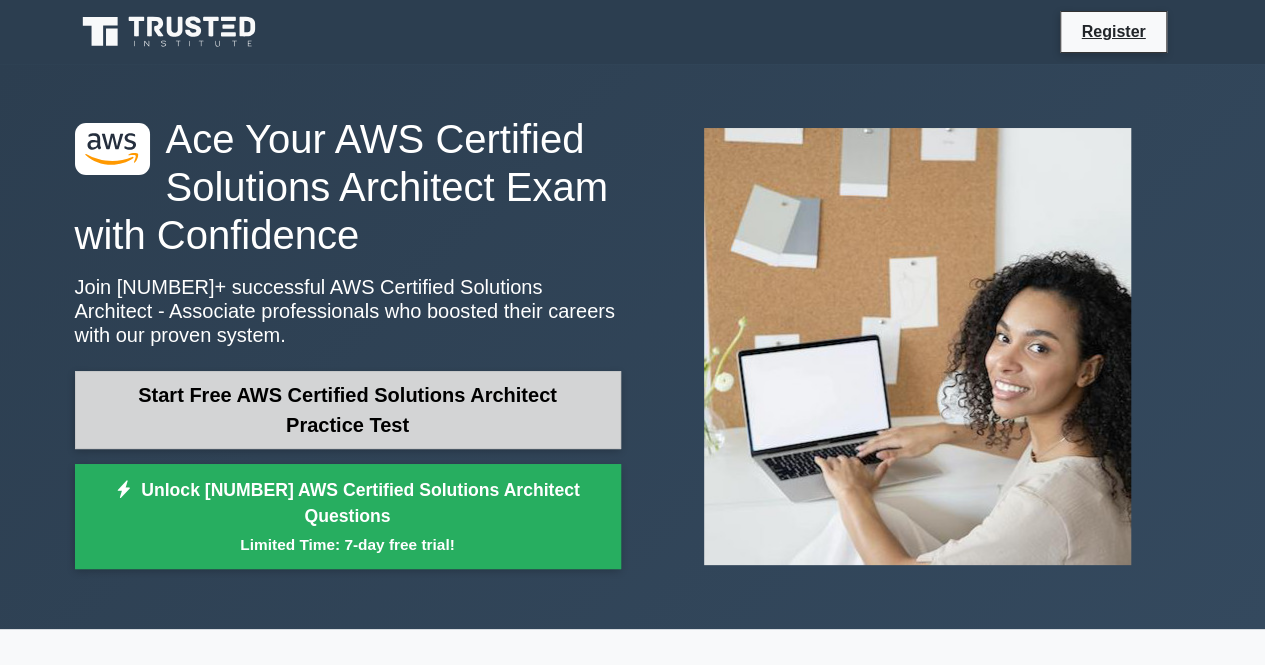 click on "Start Free AWS Certified Solutions Architect Practice Test" at bounding box center [348, 410] 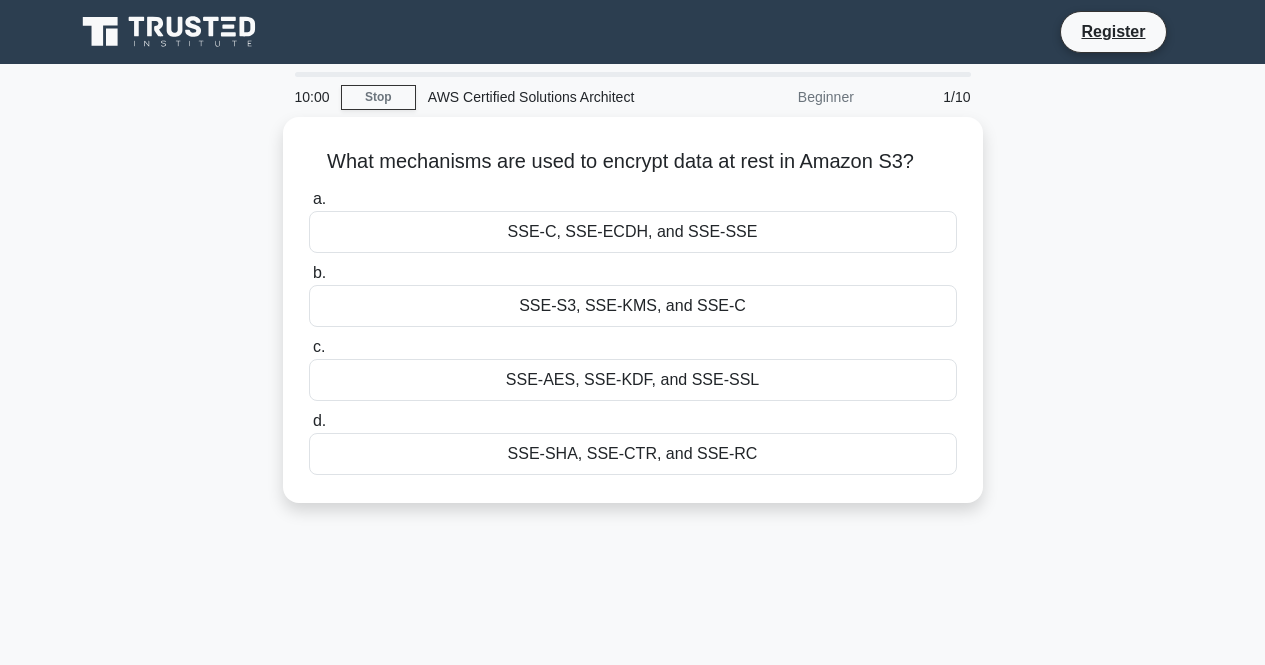 scroll, scrollTop: 0, scrollLeft: 0, axis: both 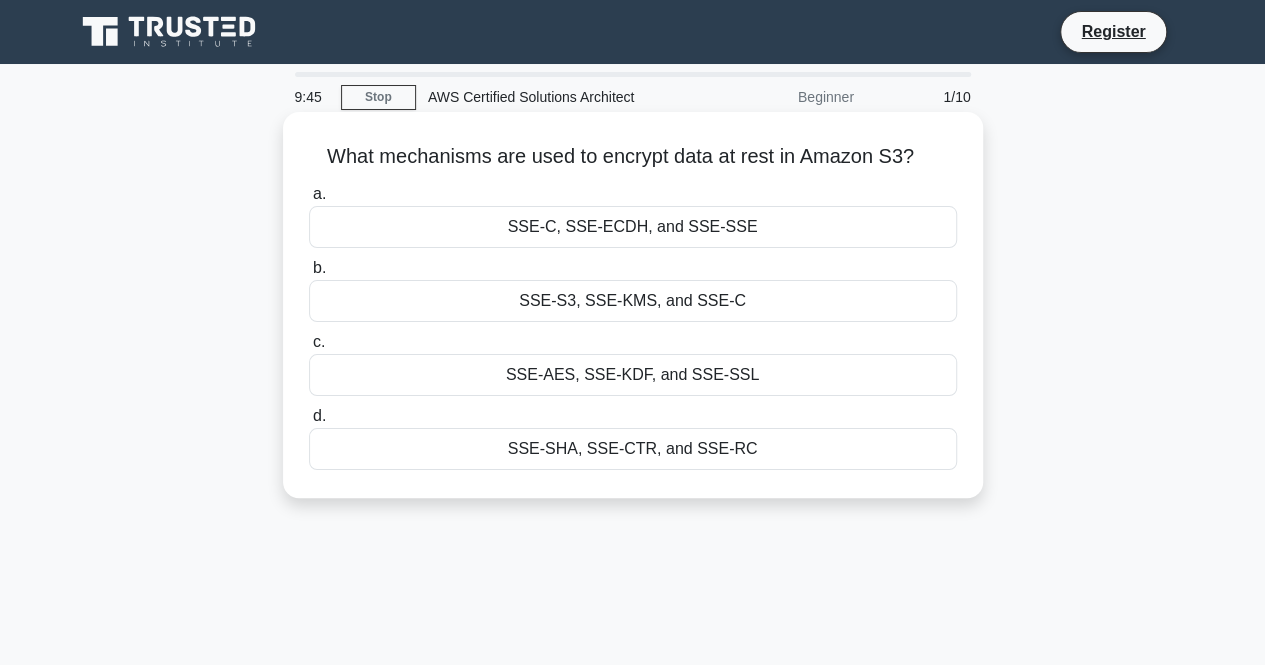 click on "SSE-S3, SSE-KMS, and SSE-C" at bounding box center [633, 301] 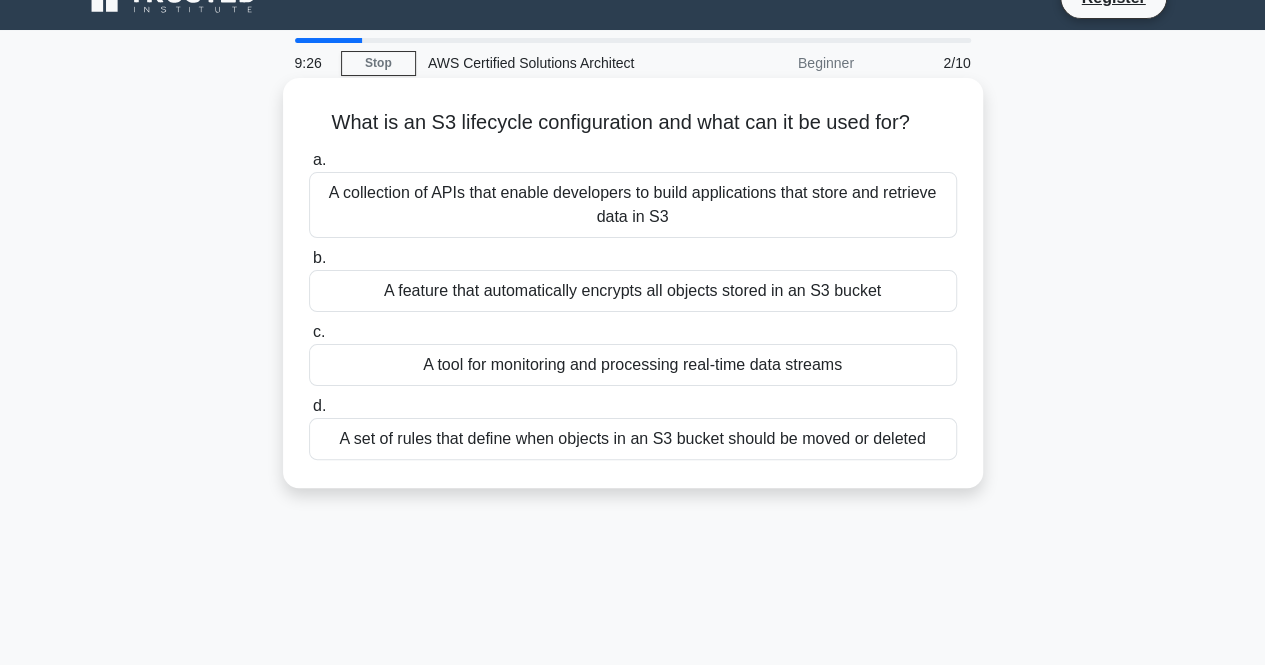 scroll, scrollTop: 0, scrollLeft: 0, axis: both 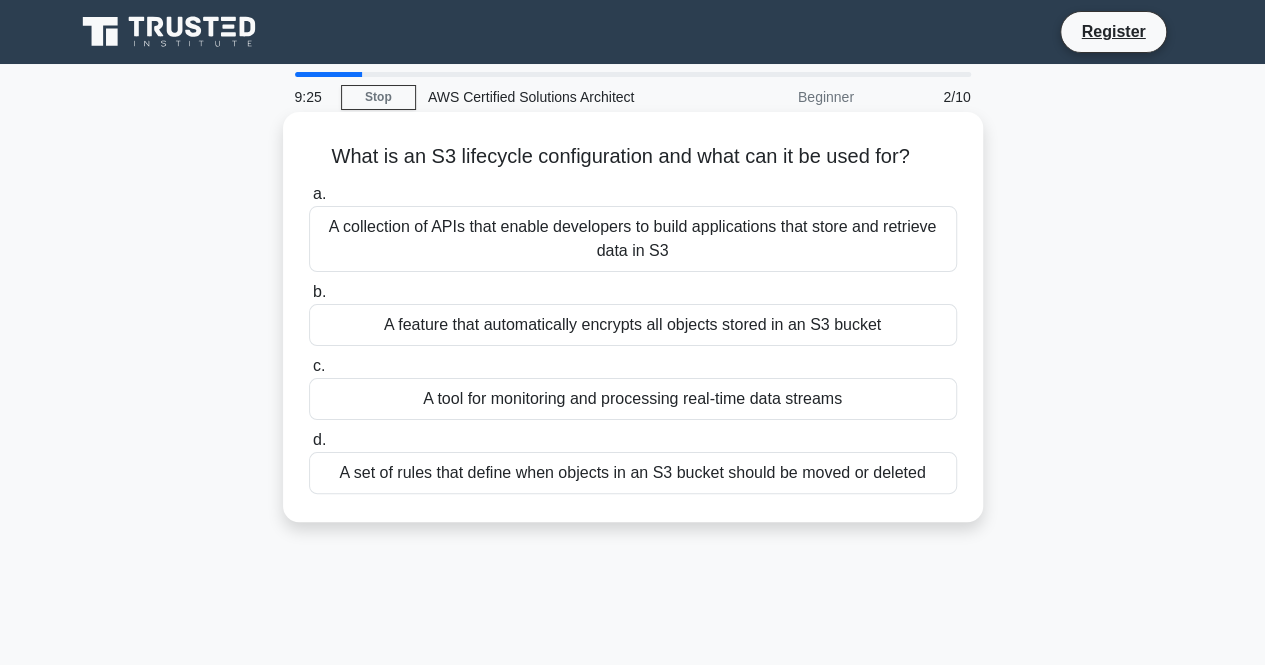 click on "A collection of APIs that enable developers to build applications that store and retrieve data in S3" at bounding box center (633, 239) 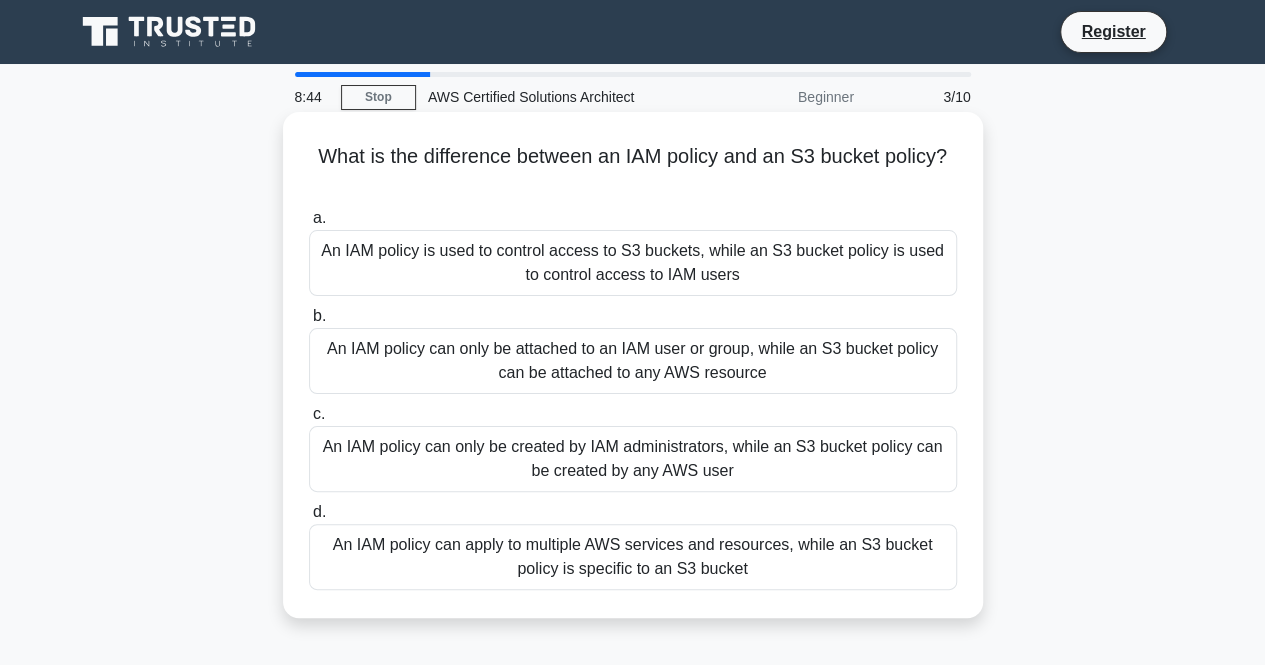 click on "An IAM policy can apply to multiple AWS services and resources, while an S3 bucket policy is specific to an S3 bucket" at bounding box center (633, 557) 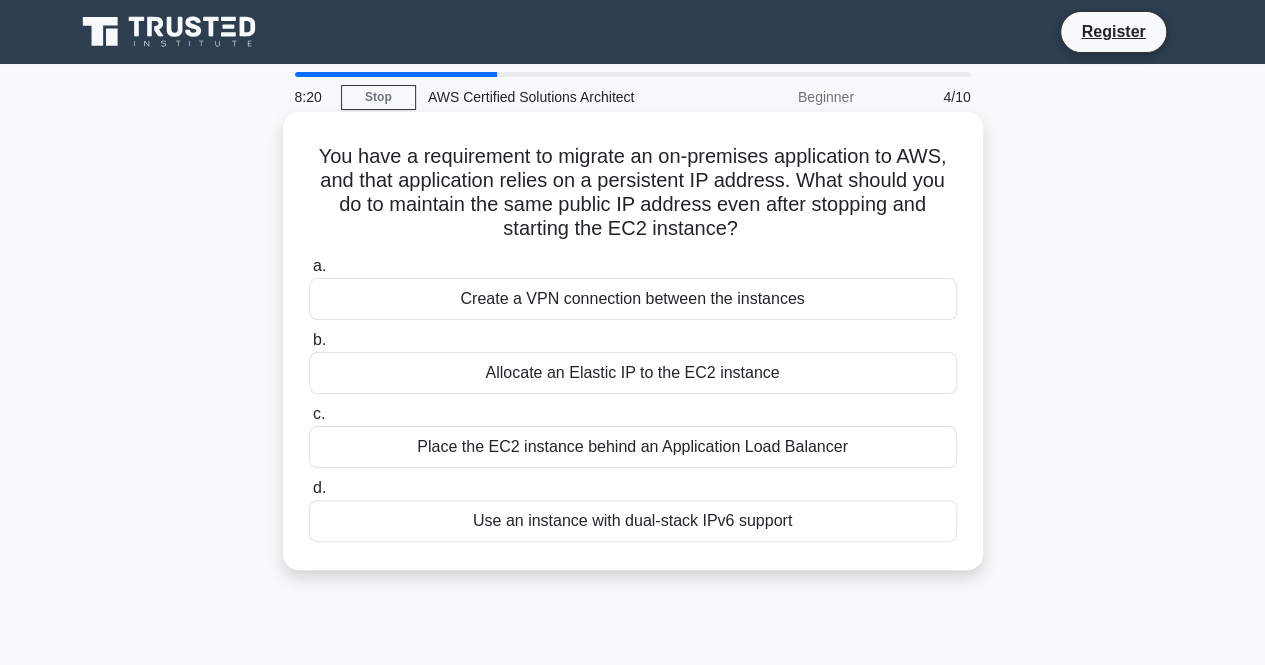 click on "Allocate an Elastic IP to the EC2 instance" at bounding box center (633, 373) 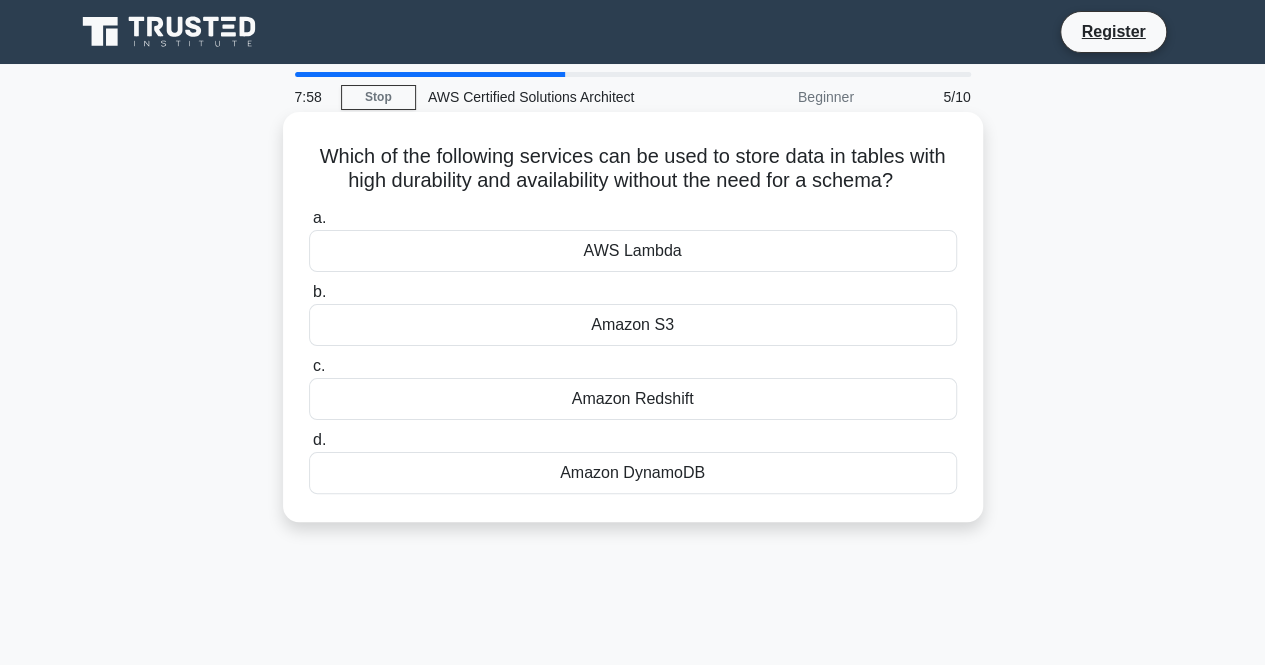 click on "Amazon DynamoDB" at bounding box center [633, 473] 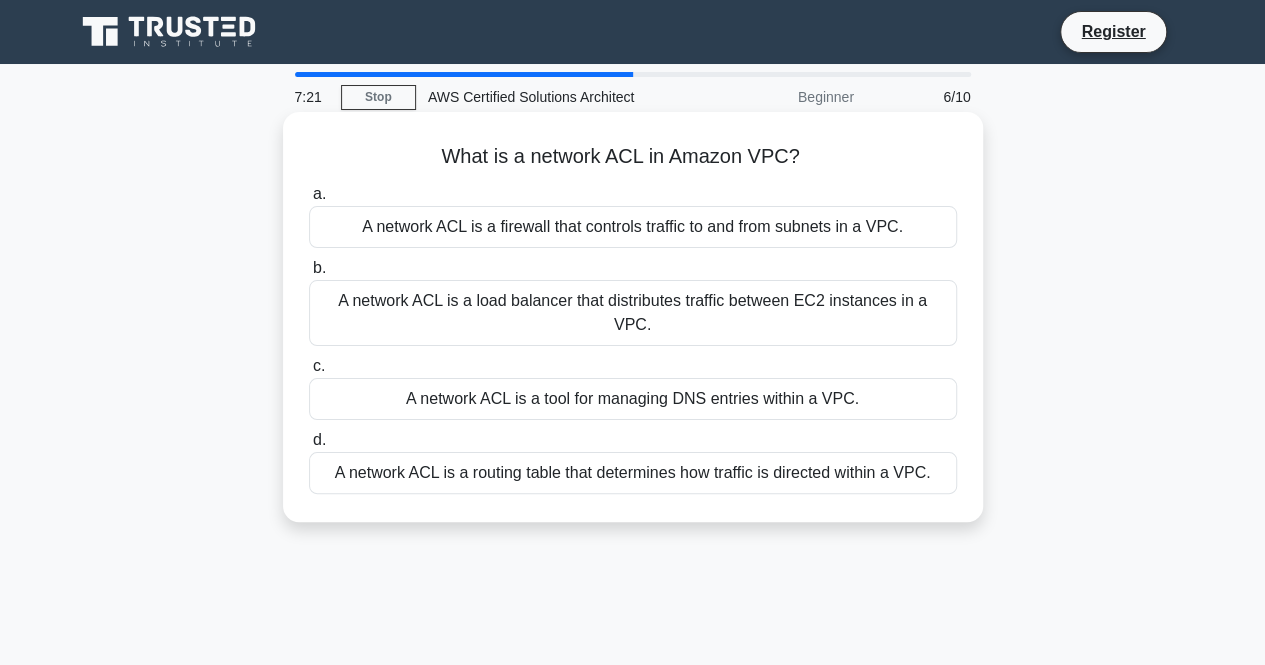 click on "A network ACL is a firewall that controls traffic to and from subnets in a VPC." at bounding box center [633, 227] 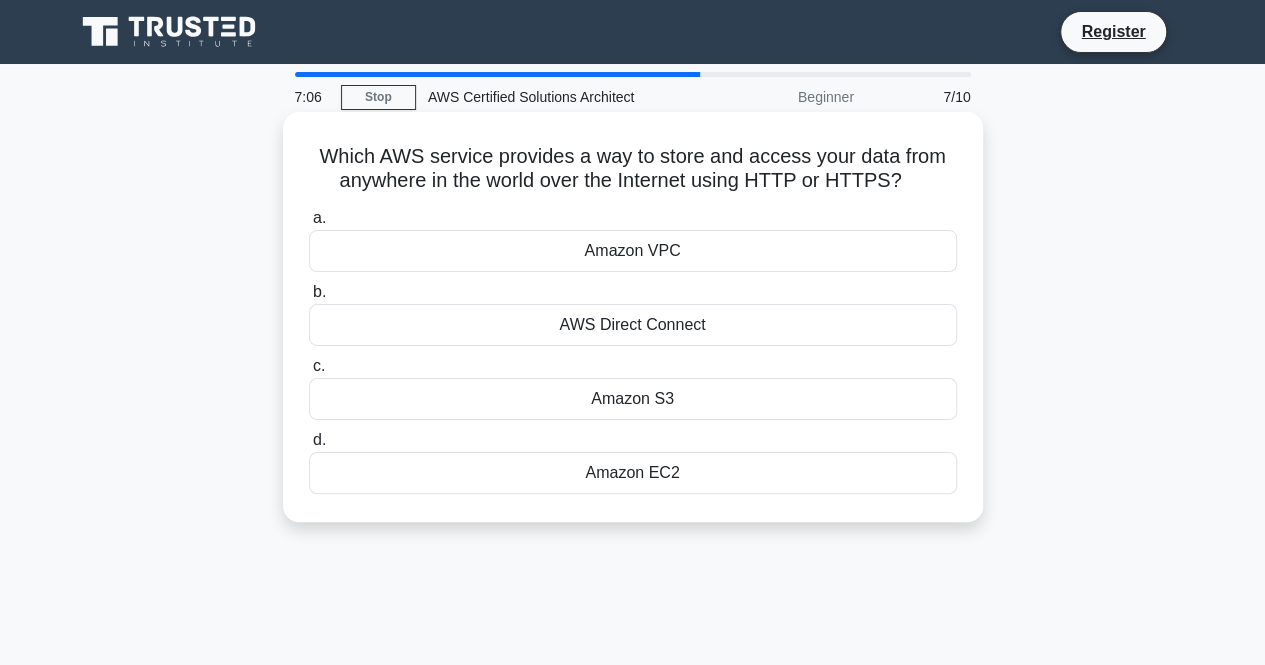 click on "Amazon S3" at bounding box center [633, 399] 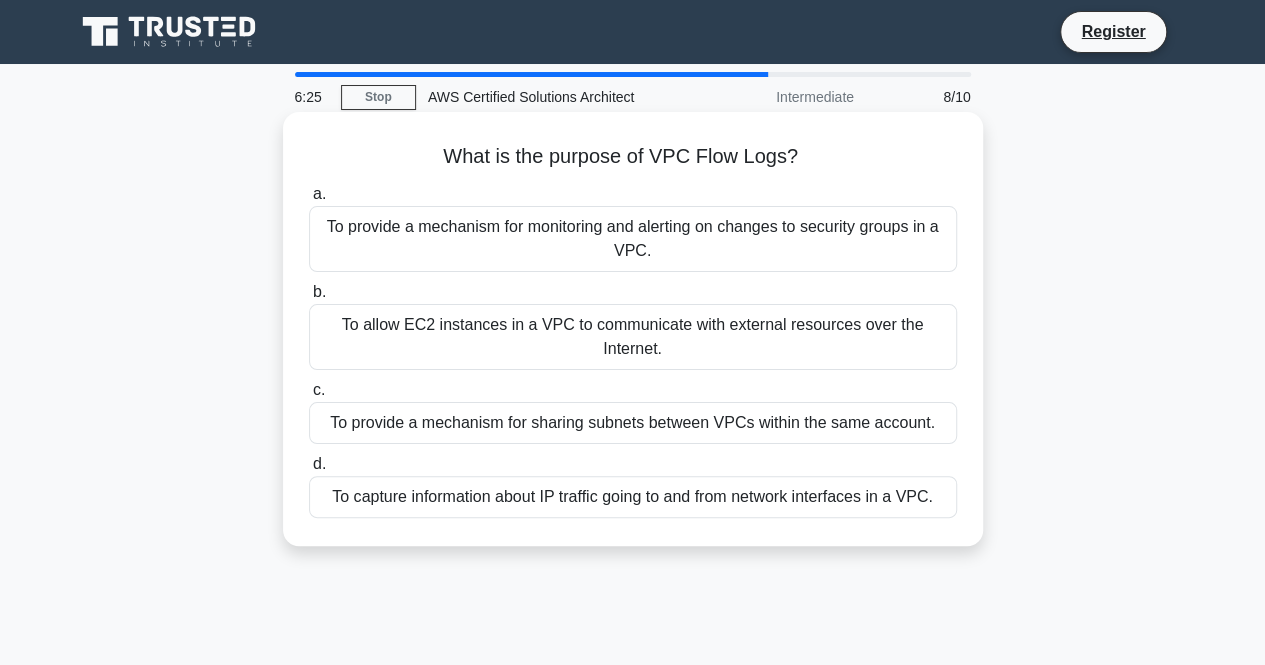 click on "To provide a mechanism for sharing subnets between VPCs within the same account." at bounding box center (633, 423) 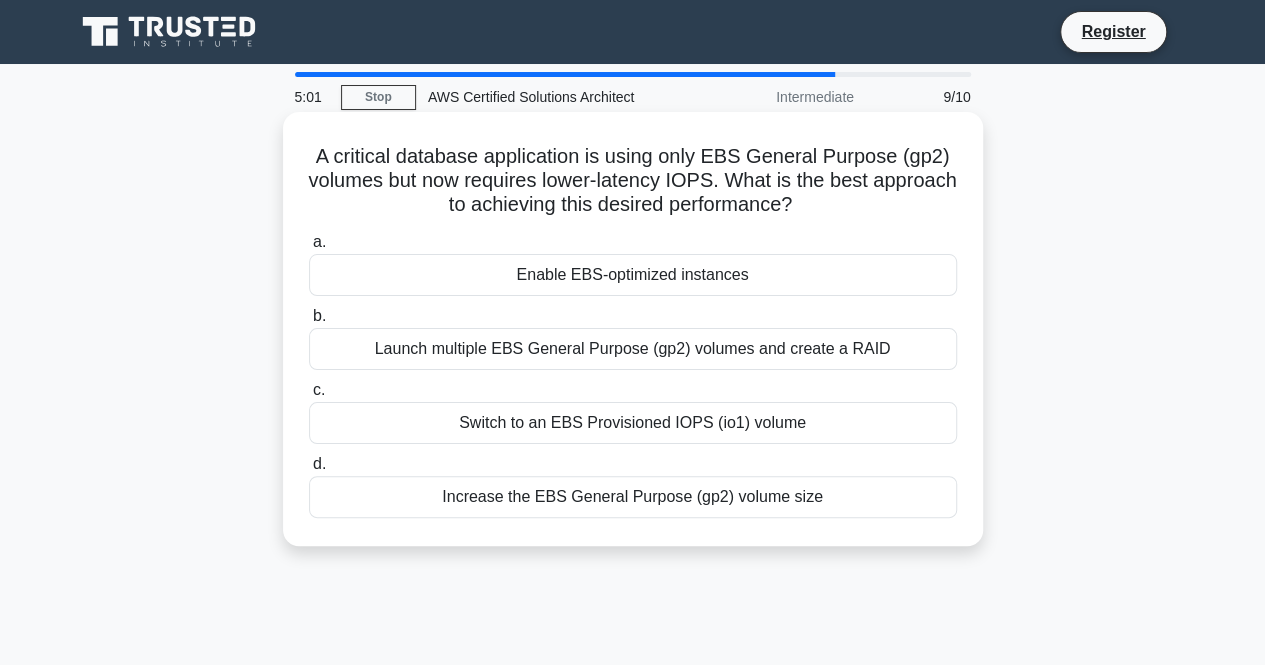 click on "Enable EBS-optimized instances" at bounding box center [633, 275] 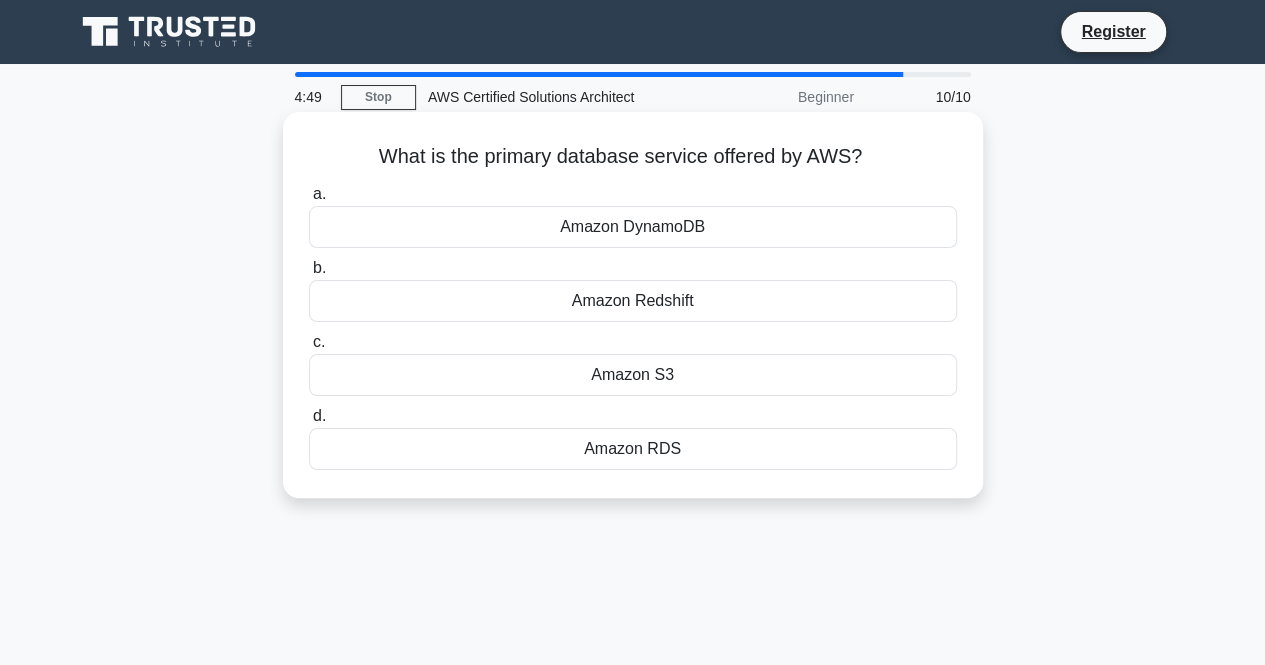 click on "Amazon DynamoDB" at bounding box center [633, 227] 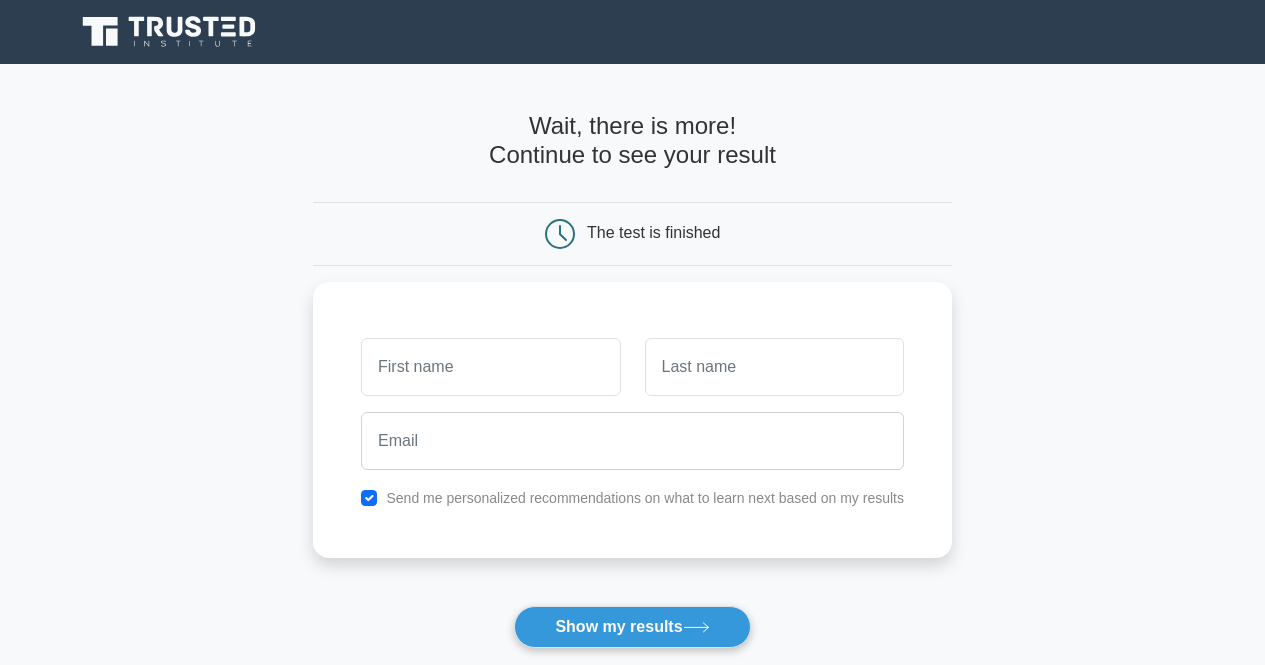 scroll, scrollTop: 0, scrollLeft: 0, axis: both 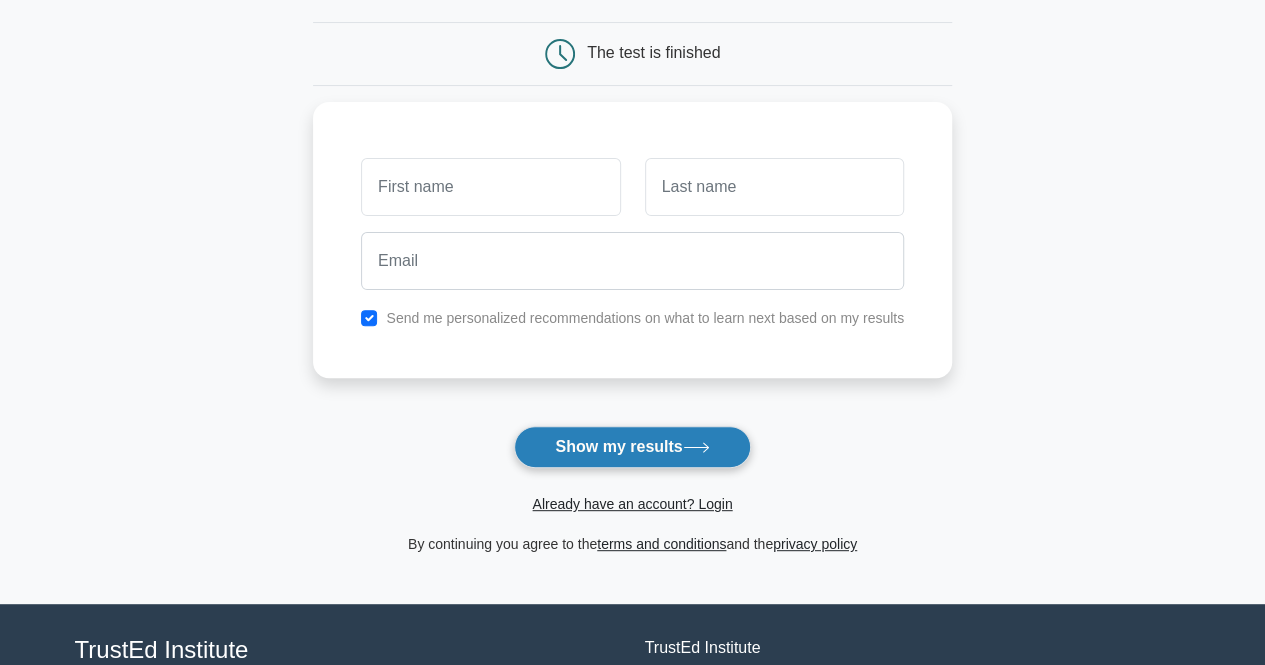 click at bounding box center [696, 447] 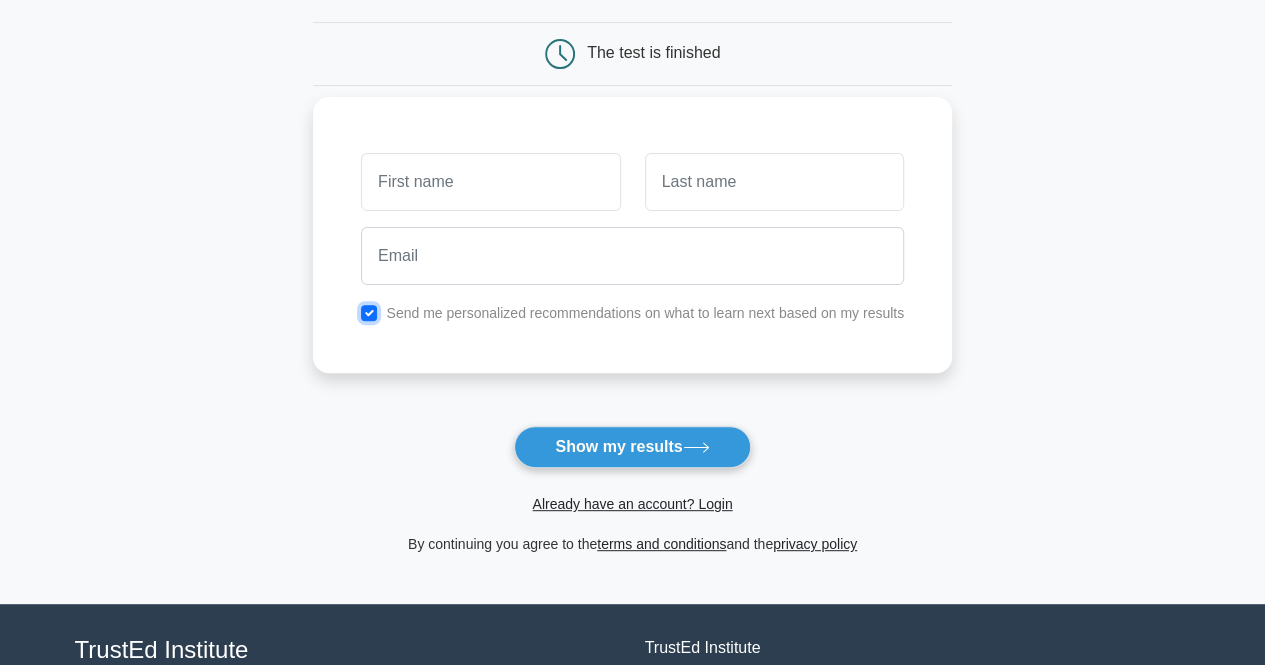 click at bounding box center [369, 313] 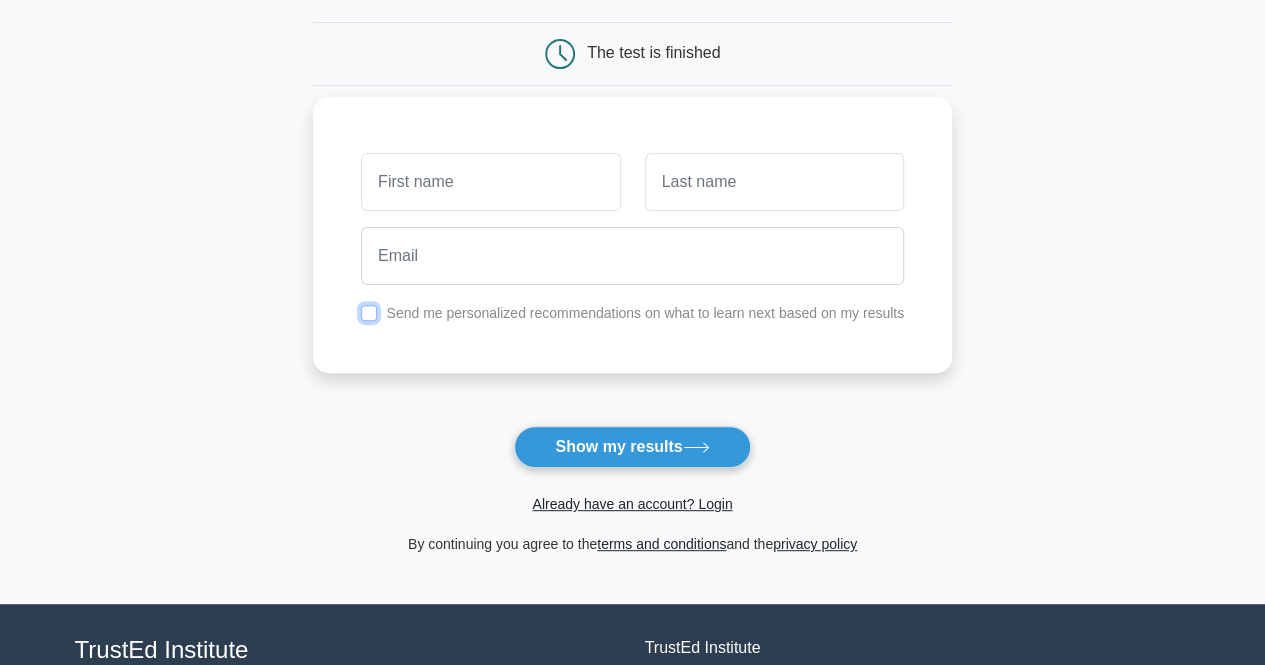click at bounding box center (369, 313) 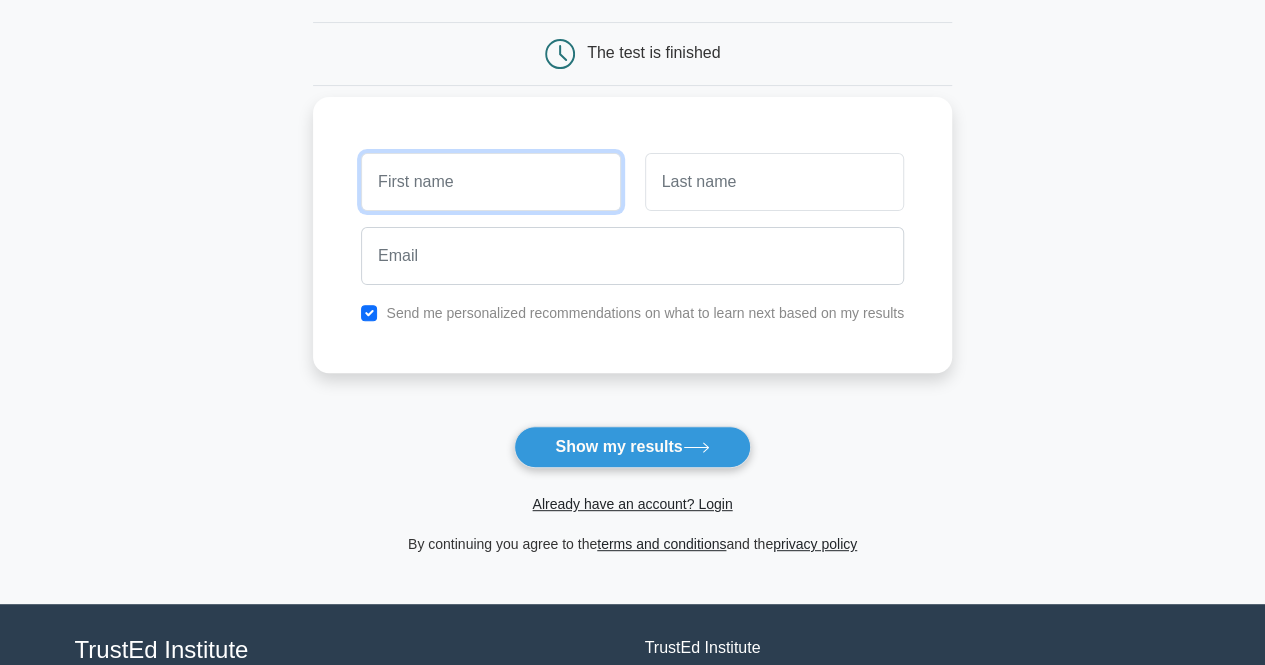 click at bounding box center (490, 182) 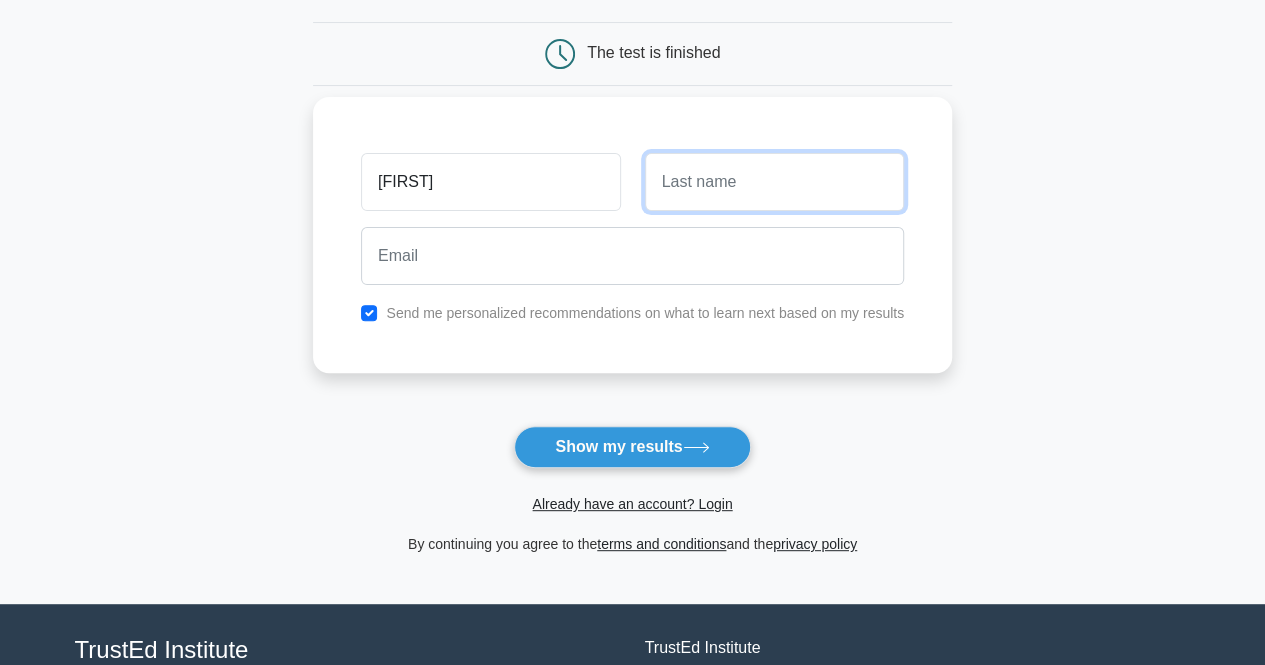 click at bounding box center (774, 182) 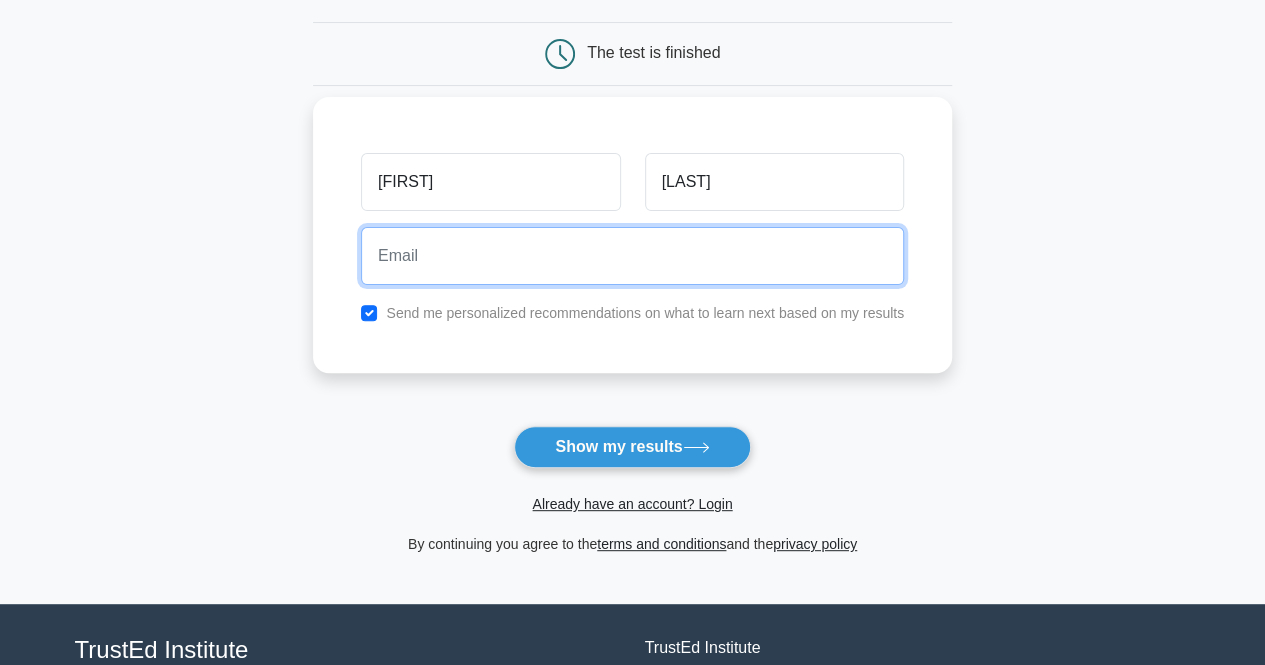 click at bounding box center (632, 256) 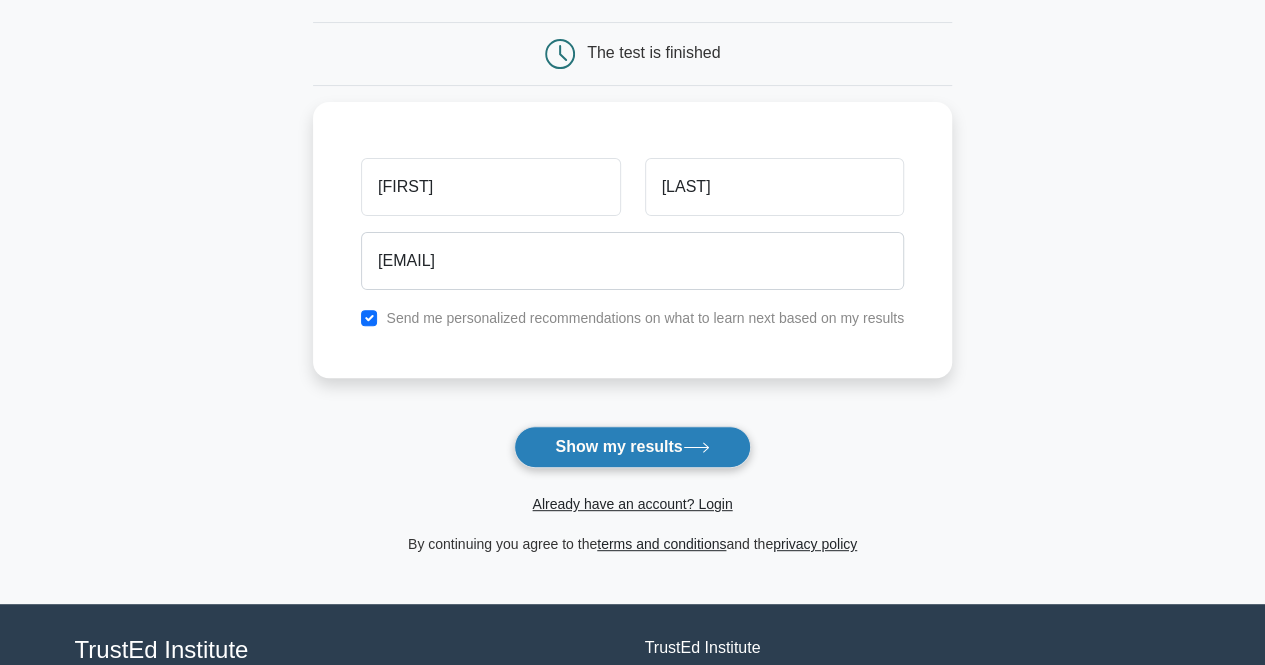 click on "Show my results" at bounding box center (632, 447) 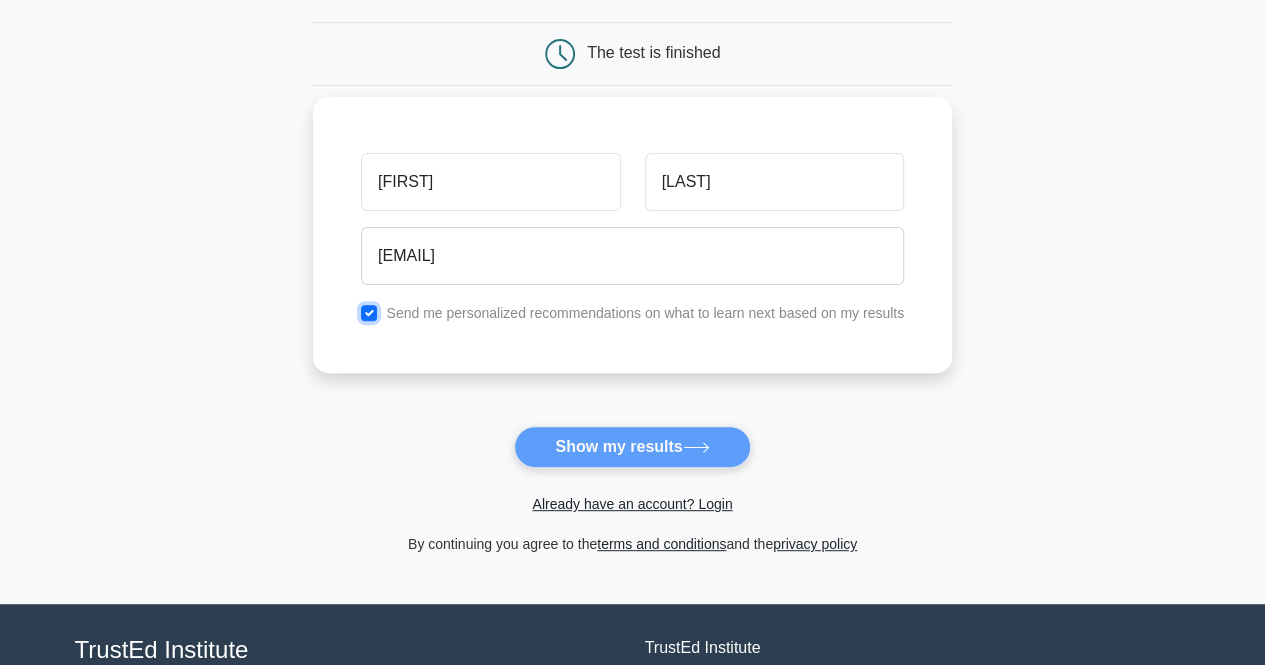 click at bounding box center [369, 313] 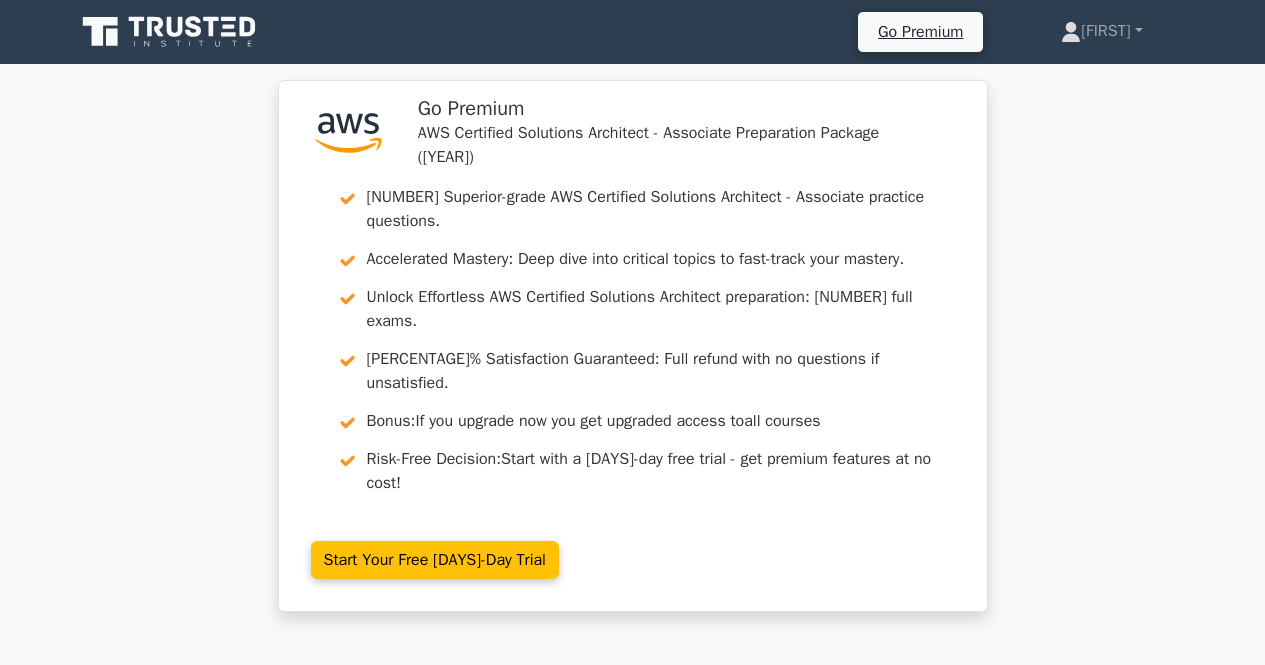 scroll, scrollTop: 0, scrollLeft: 0, axis: both 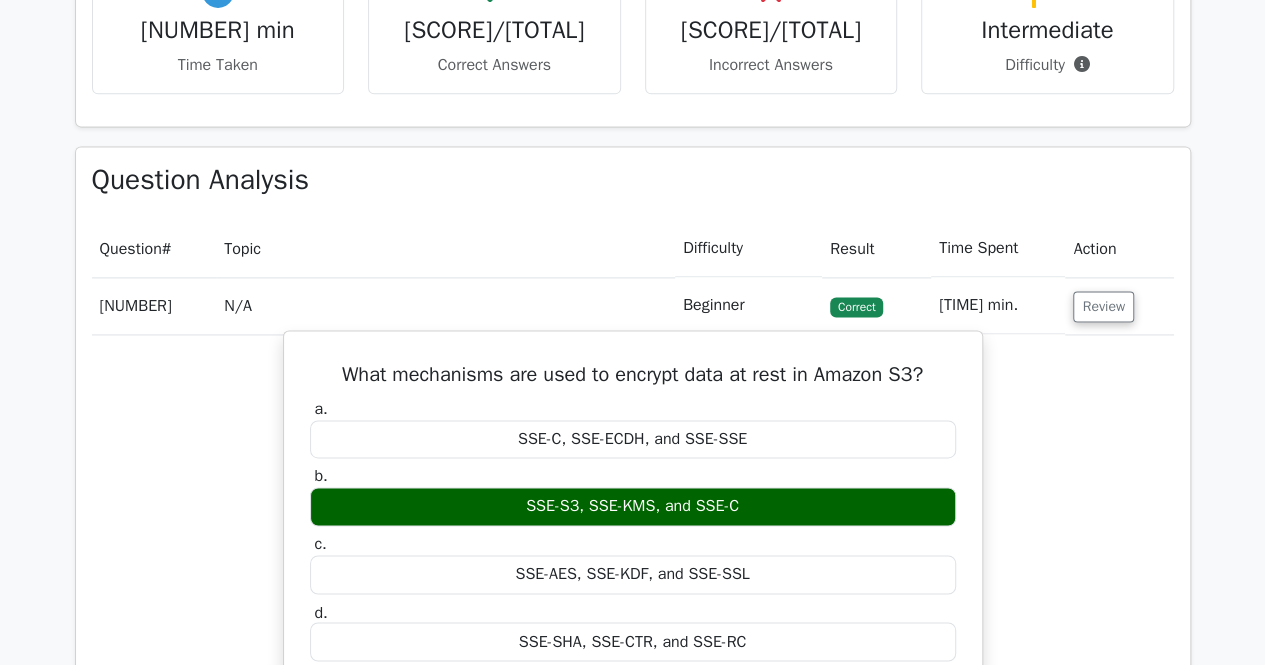 click on "c.
SSE-AES, SSE-KDF, and SSE-SSL" at bounding box center [633, 564] 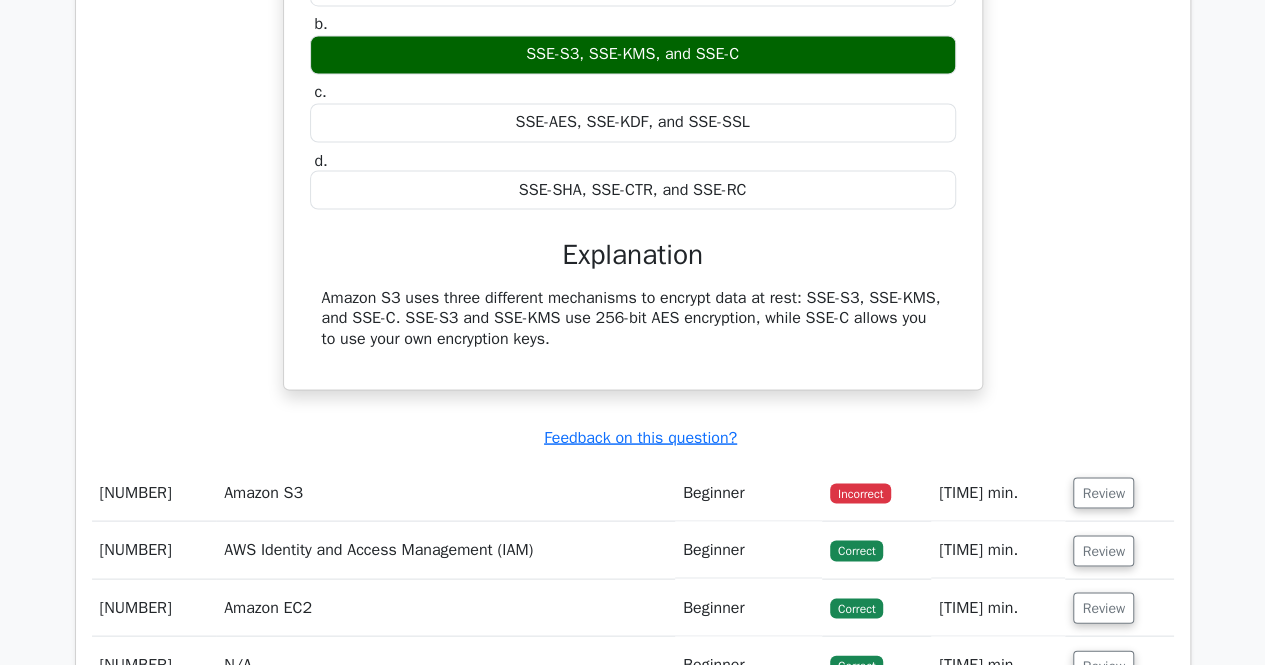 scroll, scrollTop: 1755, scrollLeft: 0, axis: vertical 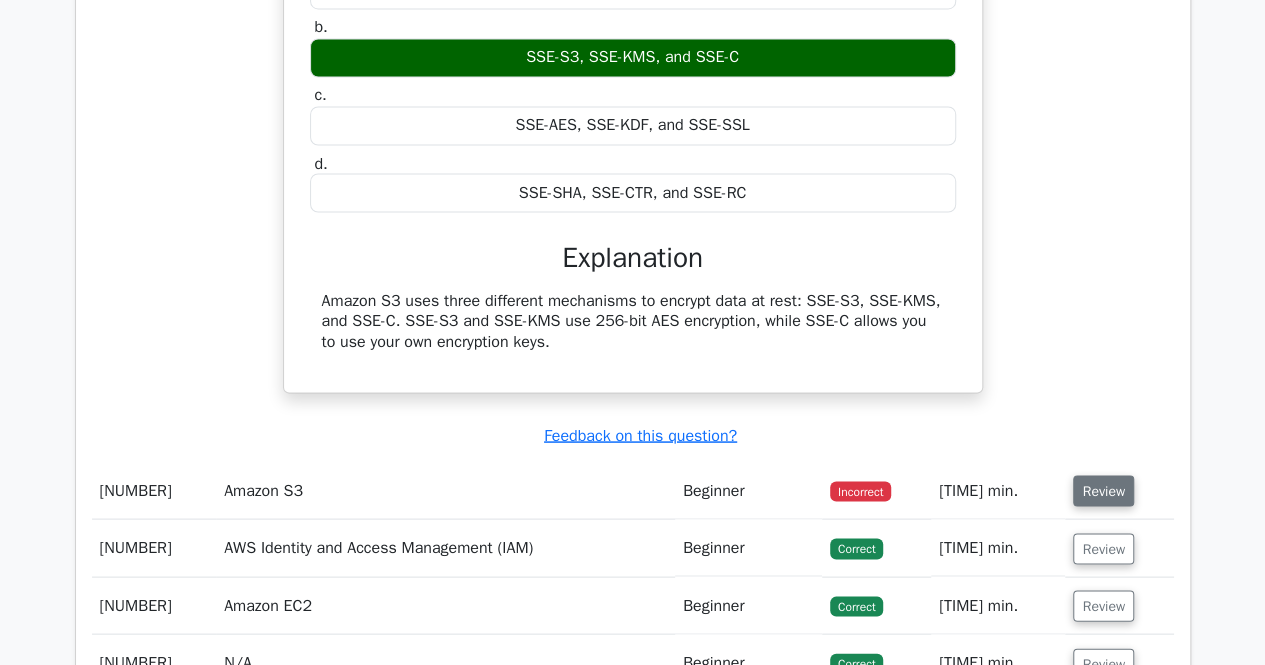 click on "Review" at bounding box center [1103, 490] 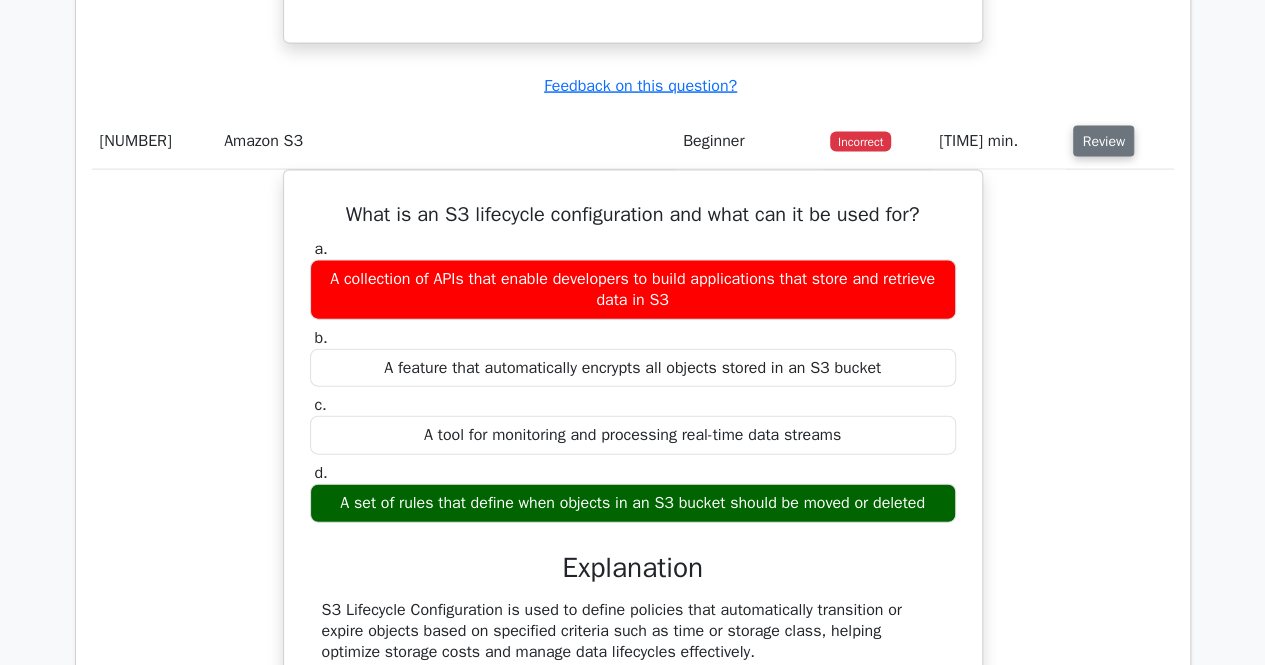 scroll, scrollTop: 2106, scrollLeft: 0, axis: vertical 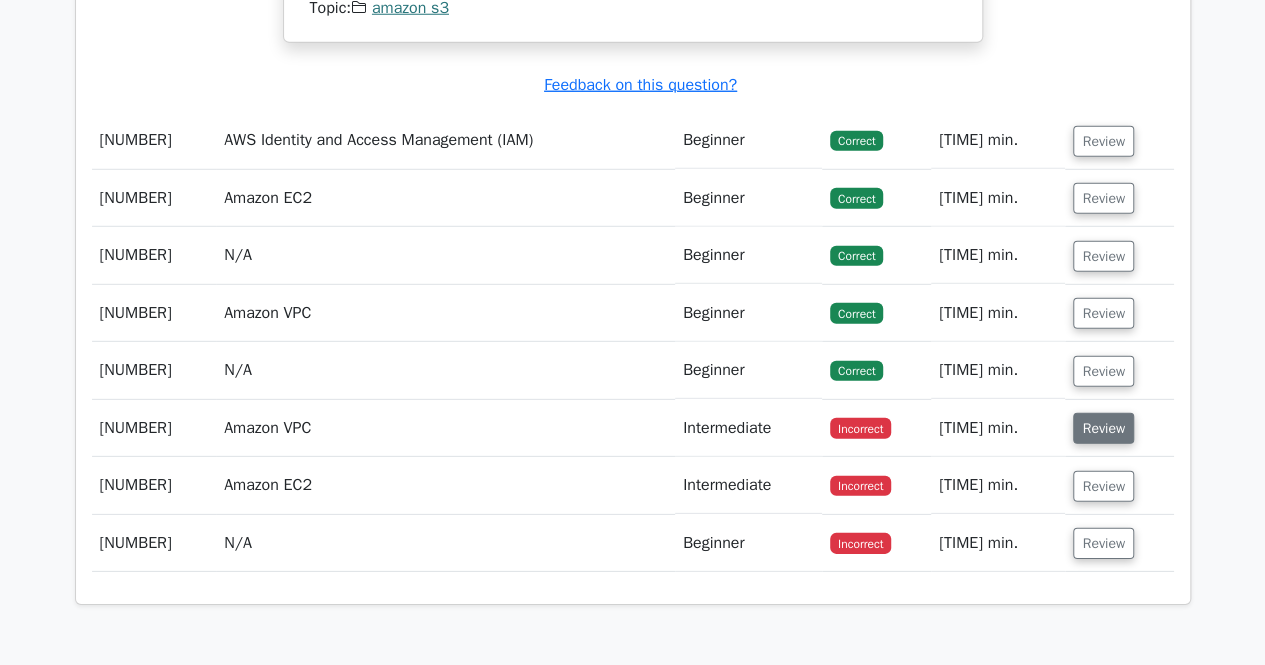 click on "Review" at bounding box center (1103, 428) 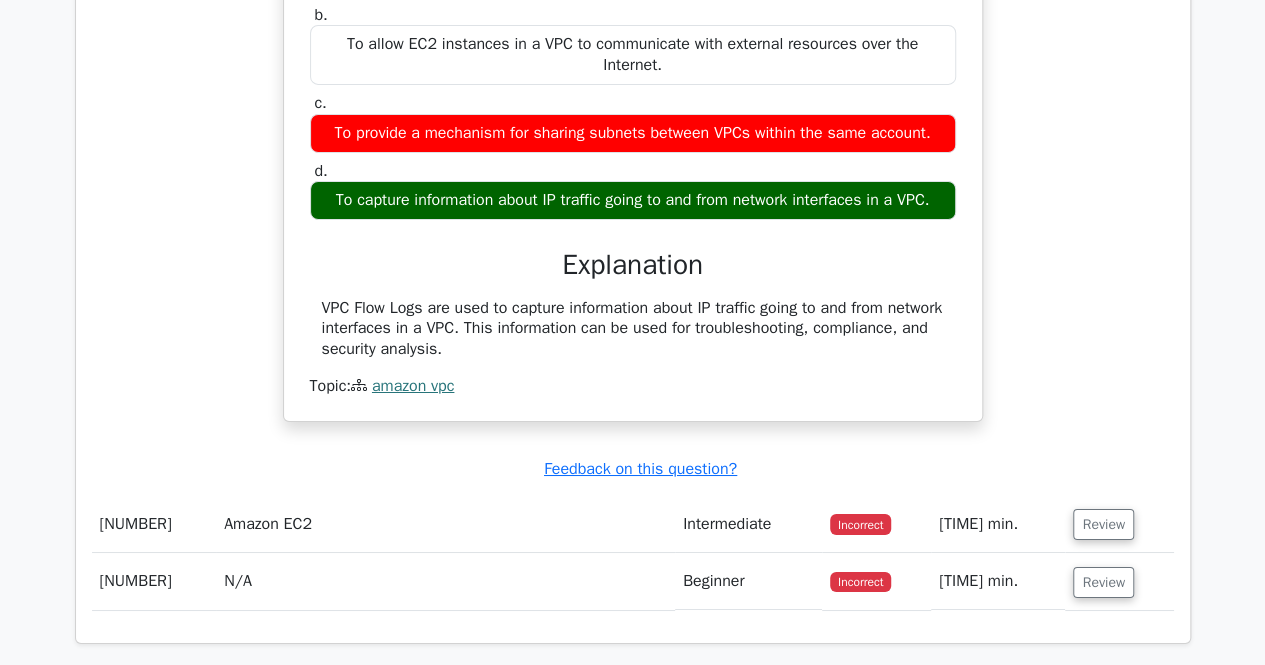 scroll, scrollTop: 3437, scrollLeft: 0, axis: vertical 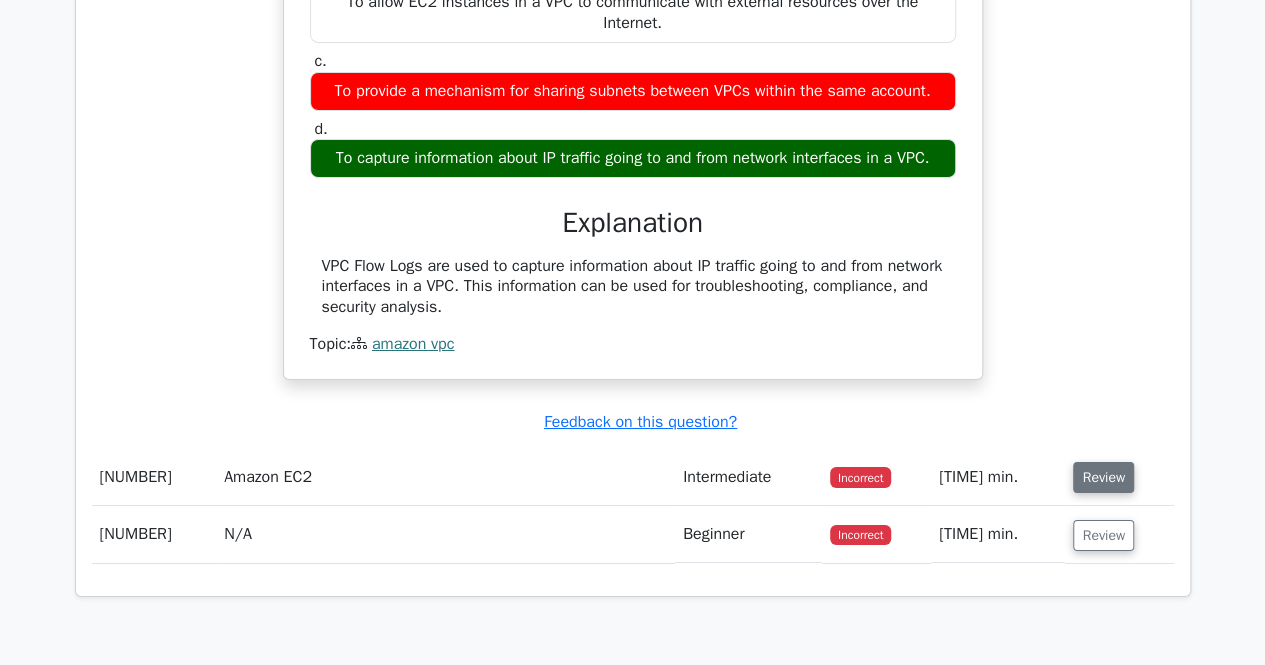 click on "Review" at bounding box center [1103, 477] 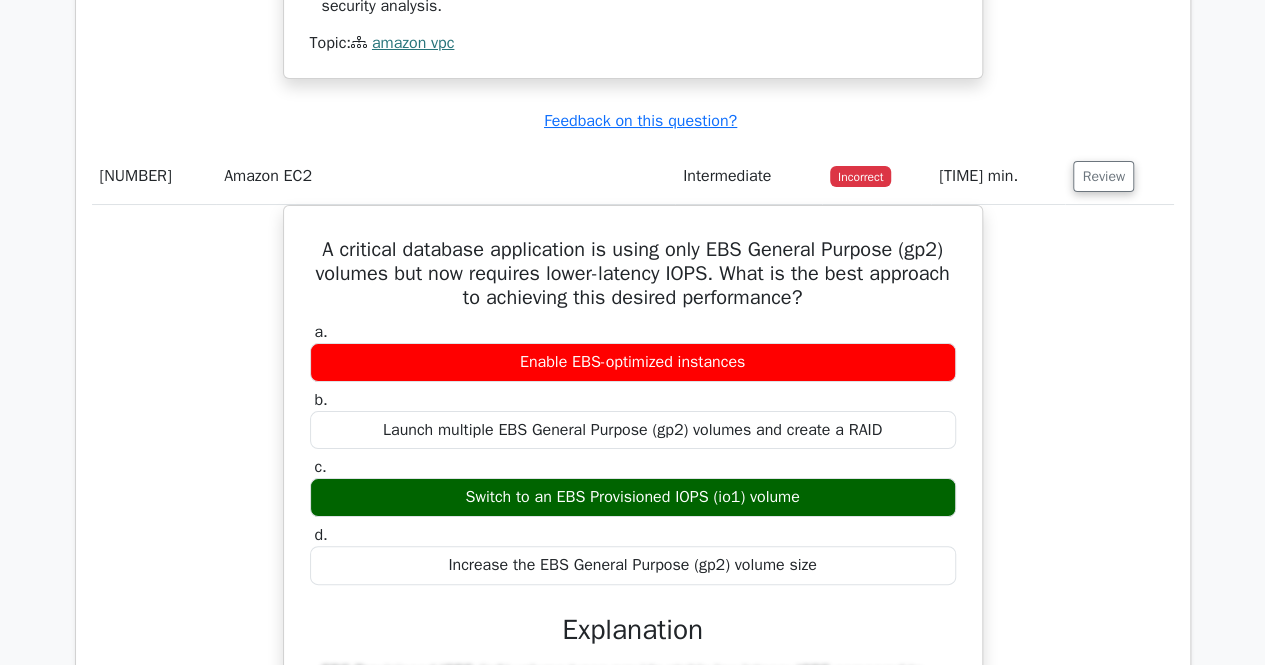 scroll, scrollTop: 3741, scrollLeft: 0, axis: vertical 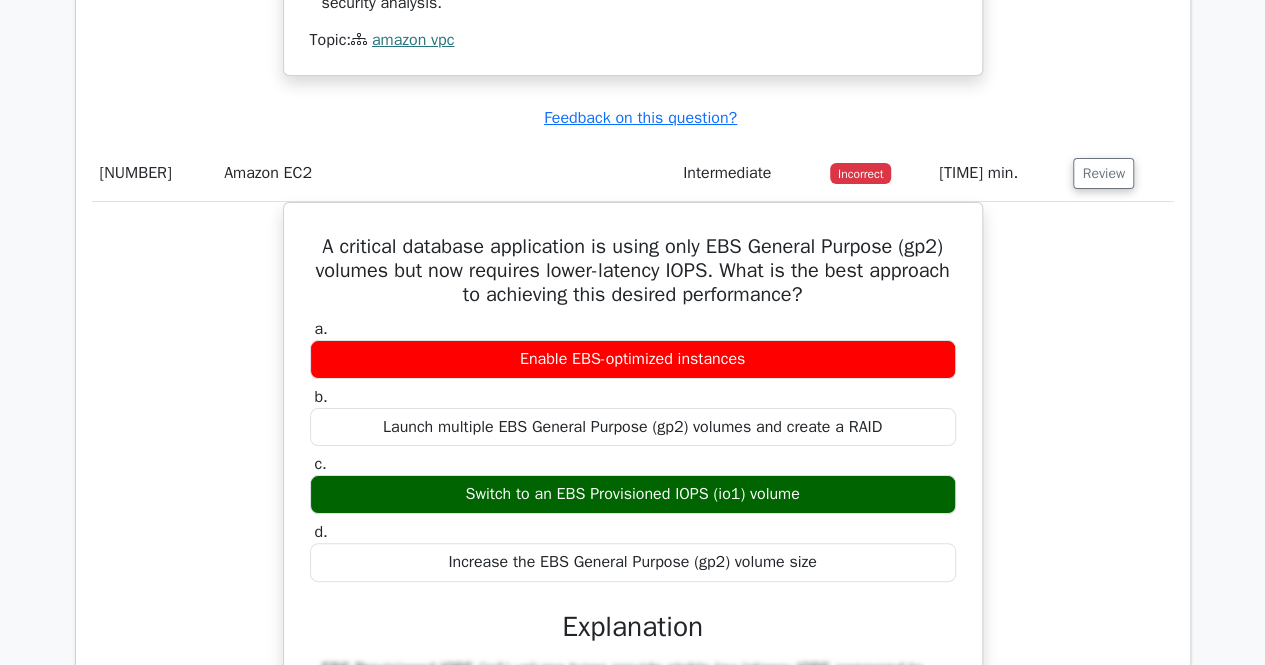 click on "A critical database application is using only EBS General Purpose (gp2) volumes but now requires lower-latency IOPS. What is the best approach to achieving this desired performance?
a.
Enable EBS-optimized instances
b.
c." at bounding box center [633, 595] 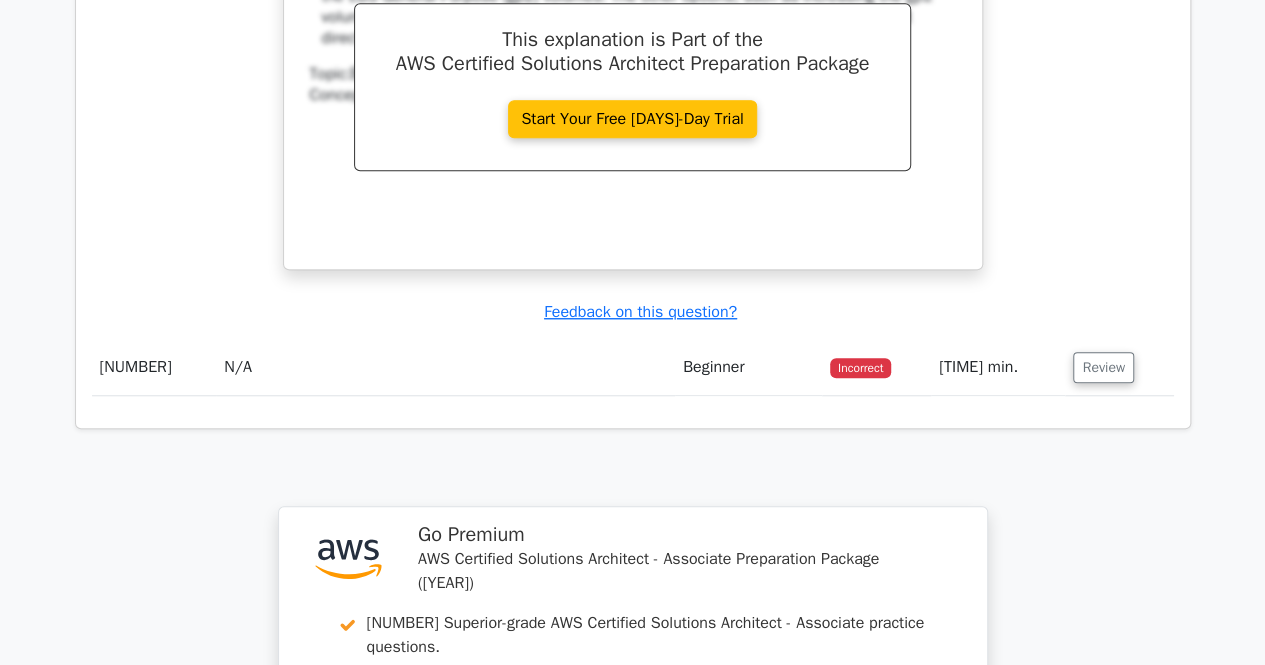 scroll, scrollTop: 4437, scrollLeft: 0, axis: vertical 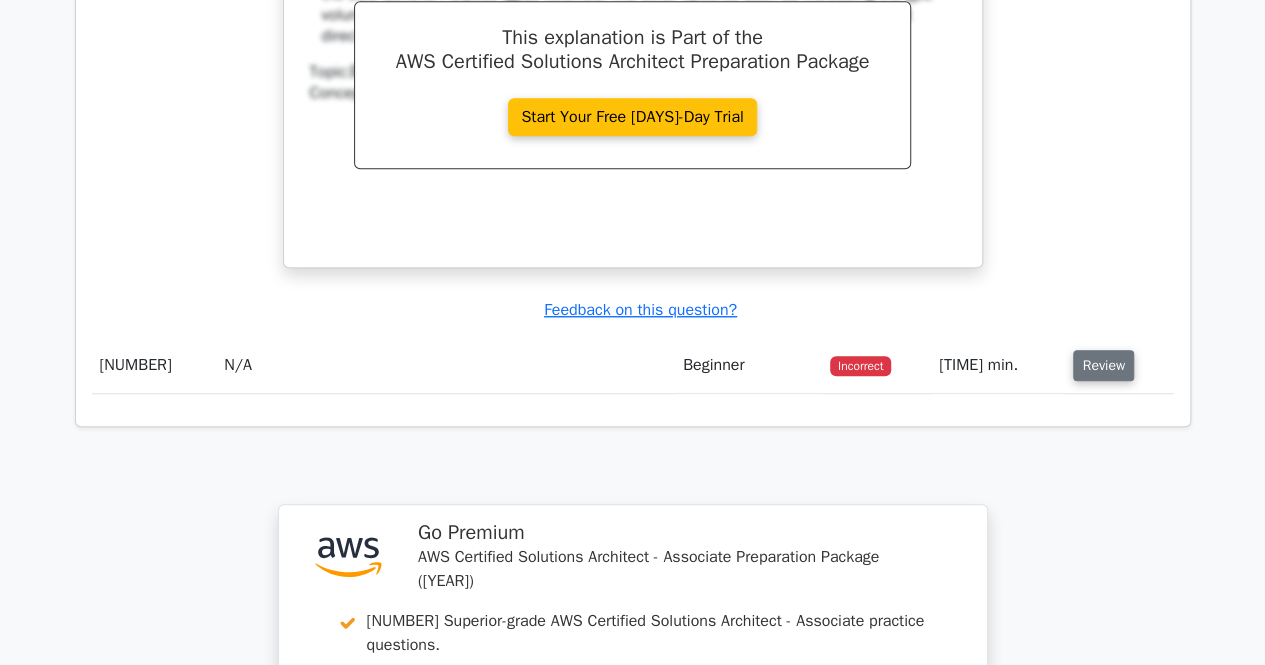 click on "Review" at bounding box center [1103, 365] 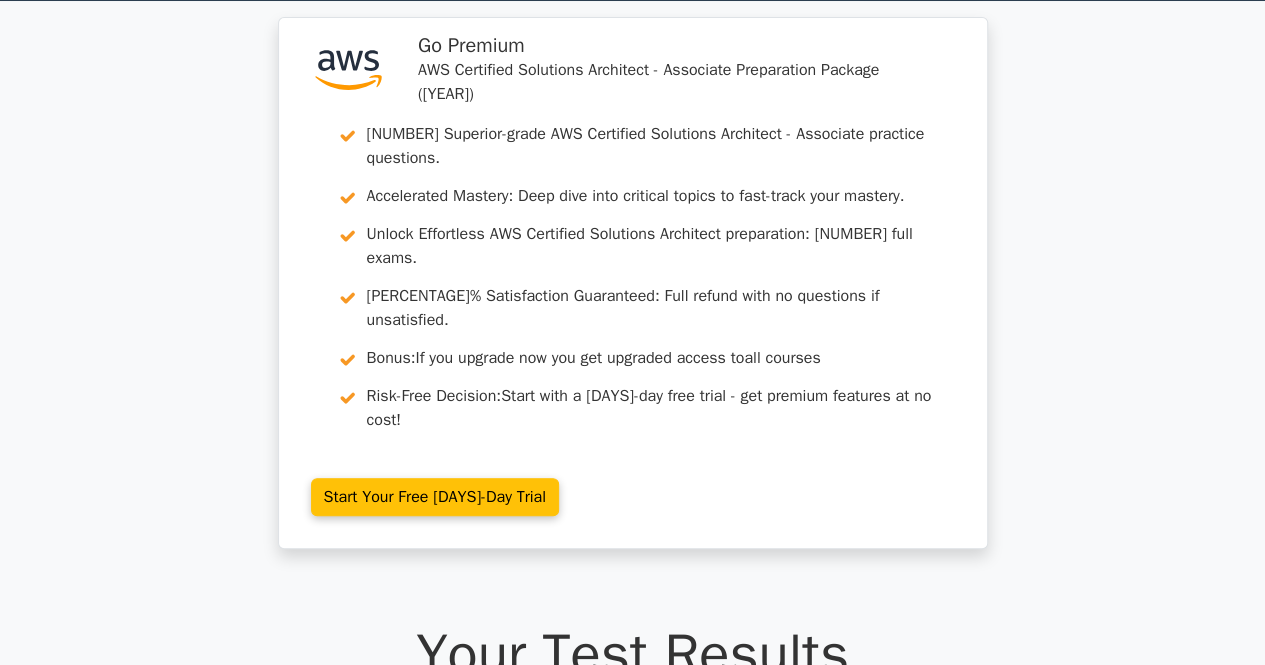 scroll, scrollTop: 0, scrollLeft: 0, axis: both 